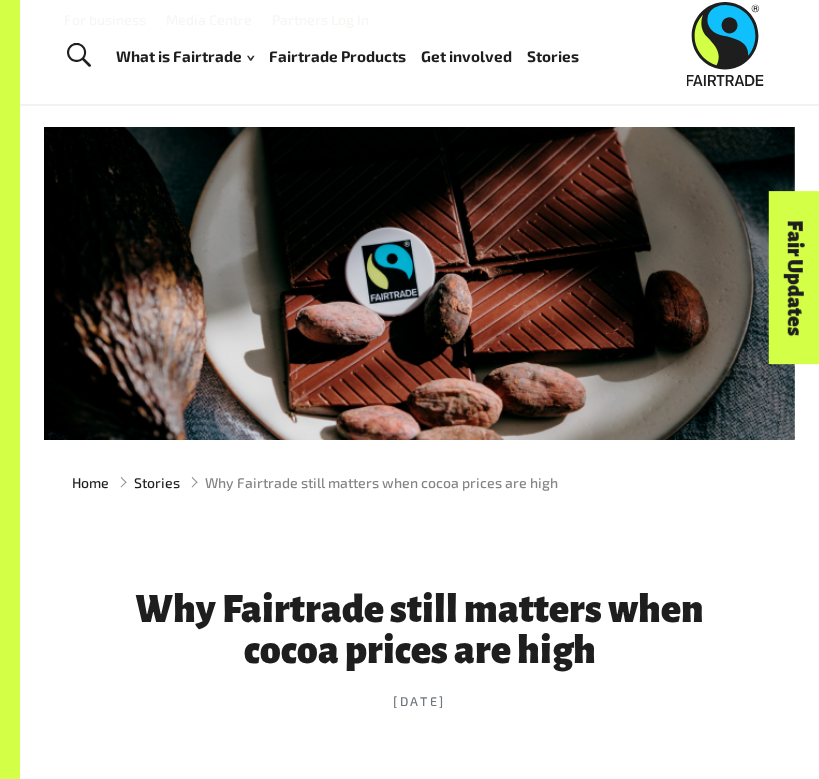 scroll, scrollTop: 0, scrollLeft: 0, axis: both 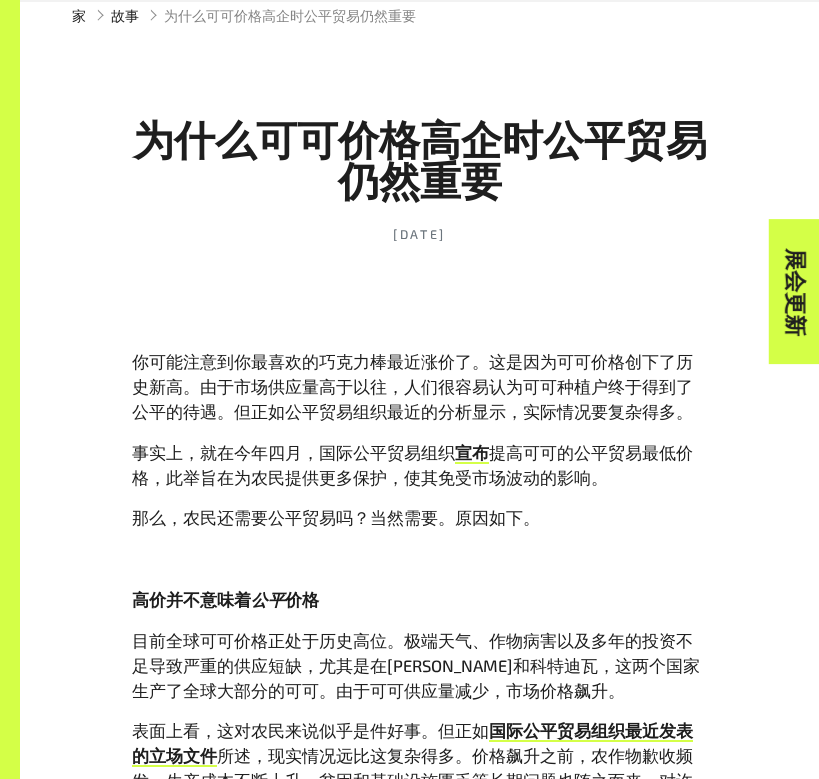 click on "你可能注意到你最喜欢的巧克力棒最近涨价了。这是因为可可价格创下了历史新高。由于市场供应量高于以往，人们很容易认为可可种植户终于得到了公平的待遇。但正如公平贸易组织最近的分析显示，实际情况要复杂得多。
事实上，就在今年四月，国际公平贸易组织 宣布 提高可可的公平贸易最低价格，此举旨在为农民提供更多保护，使其免受市场波动的影响。
那么，农民还需要公平贸易吗？当然需要。原因如下。
高价并不意味着 公平 价格
目前全球可可价格正处于历史高位。极端天气、作物病害以及多年的投资不足导致严重的供应短缺，尤其是在[PERSON_NAME]和科特迪瓦，这两个国家生产了全球大部分的可可。由于可可供应量减少，市场价格飙升。
表面上看，这对农民来说似乎是件好事。但正如
现在" at bounding box center [420, 1888] 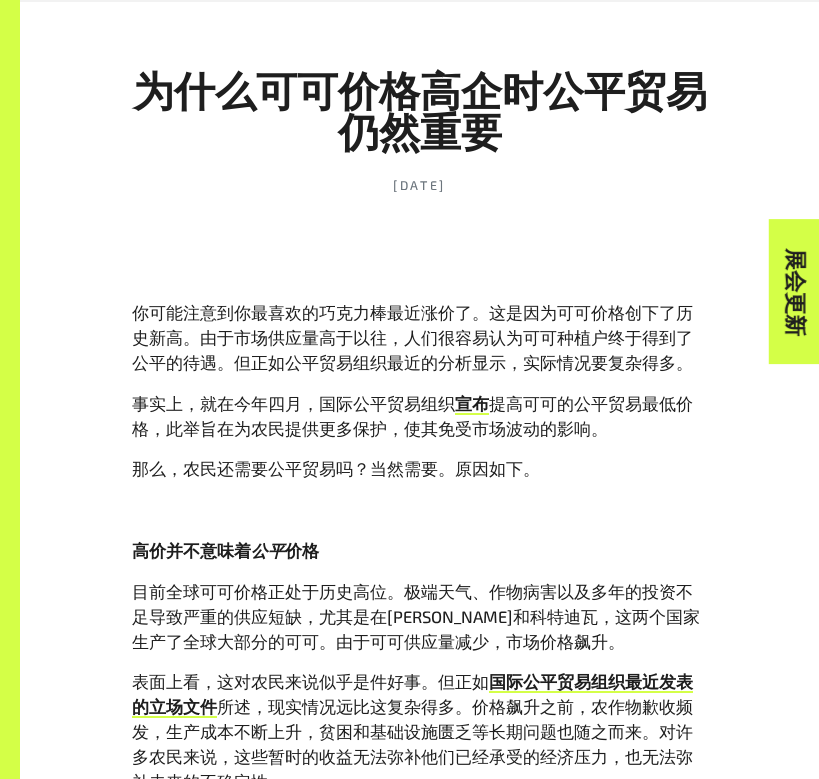 scroll, scrollTop: 592, scrollLeft: 0, axis: vertical 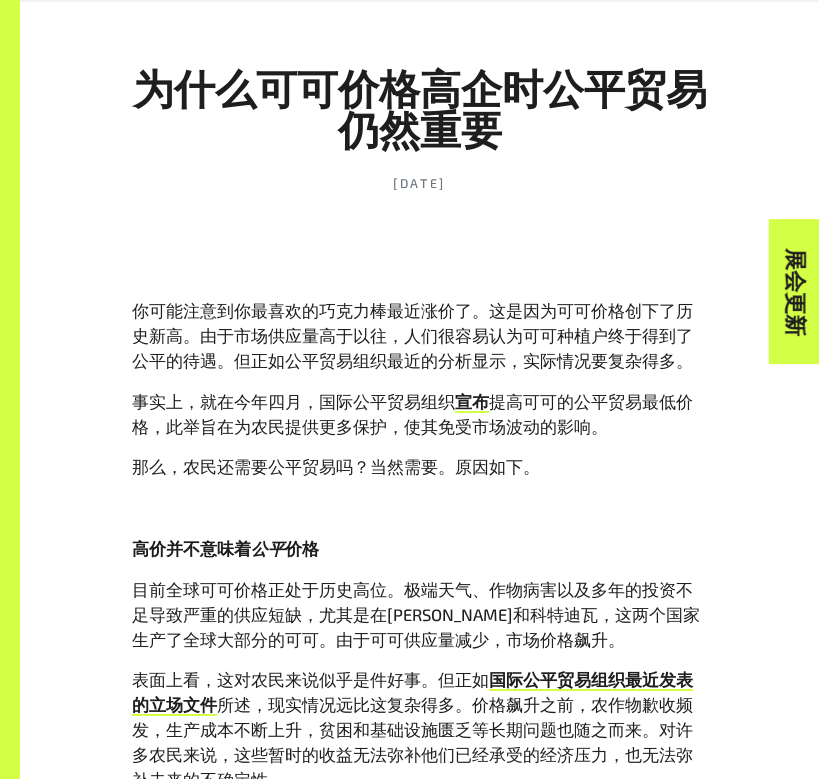 click on "提高可可的公平贸易最低价格，此举旨在为农民提供更多保护，使其免受市场波动的影响。" at bounding box center (412, 413) 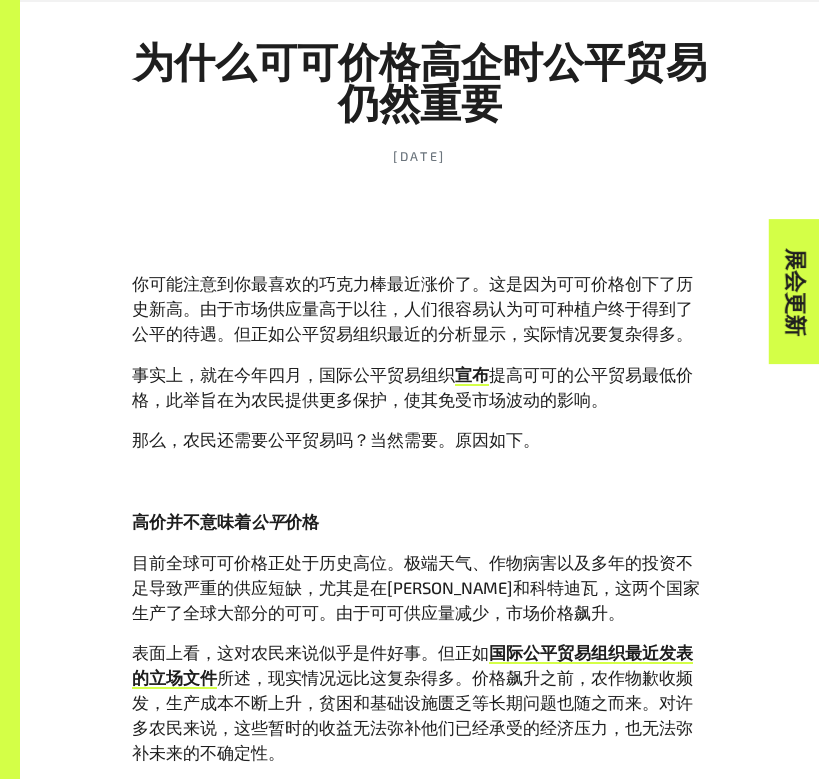 scroll, scrollTop: 622, scrollLeft: 0, axis: vertical 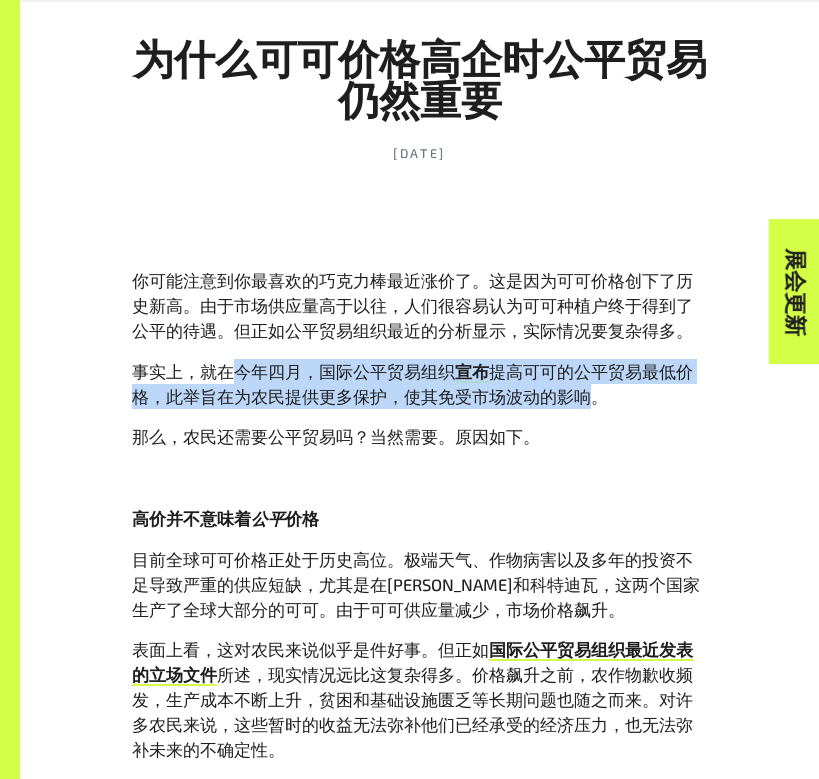 copy on "今年四月，国际公平贸易组织 宣布 提高可可的公平贸易最低价格，此举旨在为农民提供更多保护，使其免受市场波动的影响" 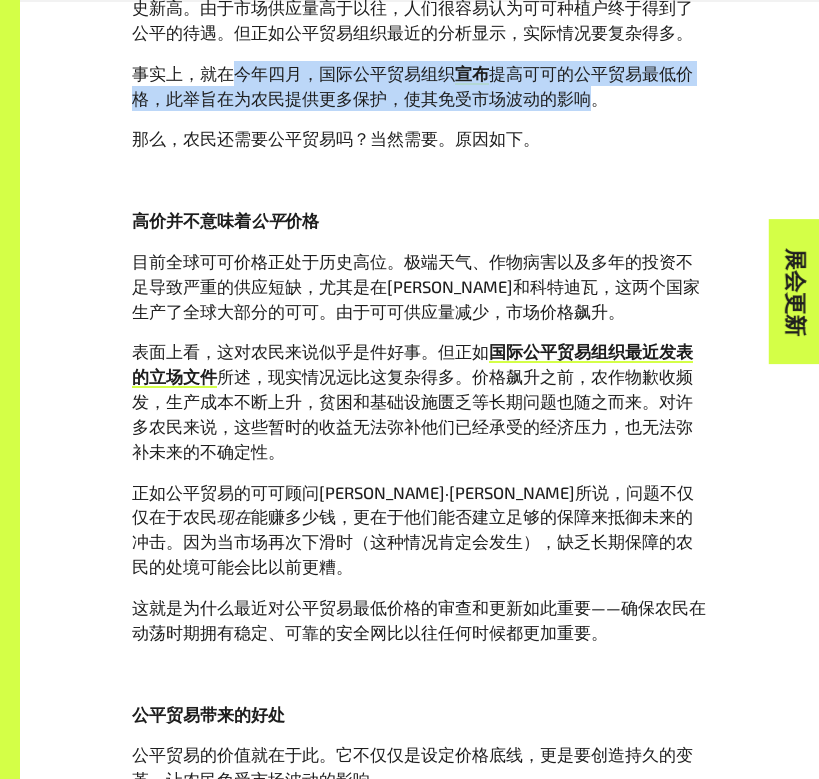 scroll, scrollTop: 924, scrollLeft: 0, axis: vertical 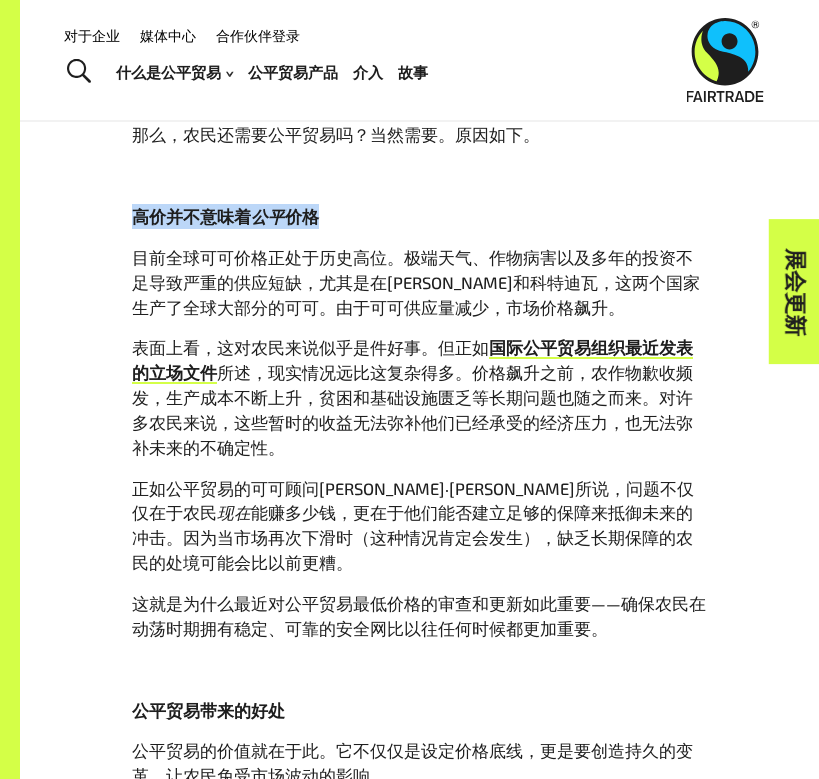 drag, startPoint x: 133, startPoint y: 211, endPoint x: 312, endPoint y: 212, distance: 179.00279 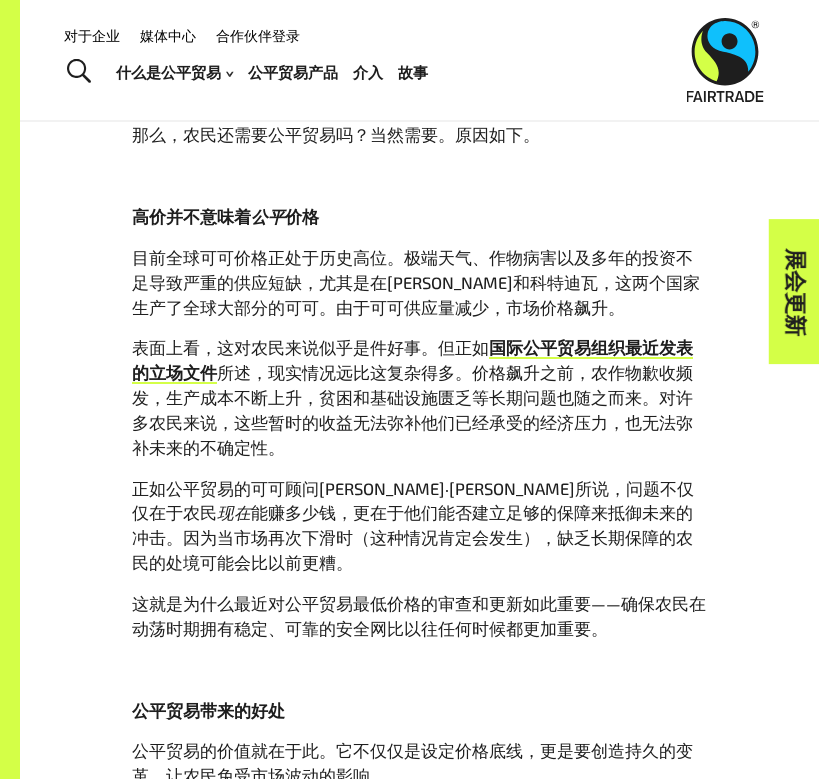 click on "你可能注意到你最喜欢的巧克力棒最近涨价了。这是因为可可价格创下了历史新高。由于市场供应量高于以往，人们很容易认为可可种植户终于得到了公平的待遇。但正如公平贸易组织最近的分析显示，实际情况要复杂得多。
事实上，就在今年四月，国际公平贸易组织 宣布 提高可可的公平贸易最低价格，此举旨在为农民提供更多保护，使其免受市场波动的影响。
那么，农民还需要公平贸易吗？当然需要。原因如下。
高价并不意味着 公平 价格
目前全球可可价格正处于历史高位。极端天气、作物病害以及多年的投资不足导致严重的供应短缺，尤其是在[PERSON_NAME]和科特迪瓦，这两个国家生产了全球大部分的可可。由于可可供应量减少，市场价格飙升。
表面上看，这对农民来说似乎是件好事。但正如
现在" at bounding box center [420, 1505] 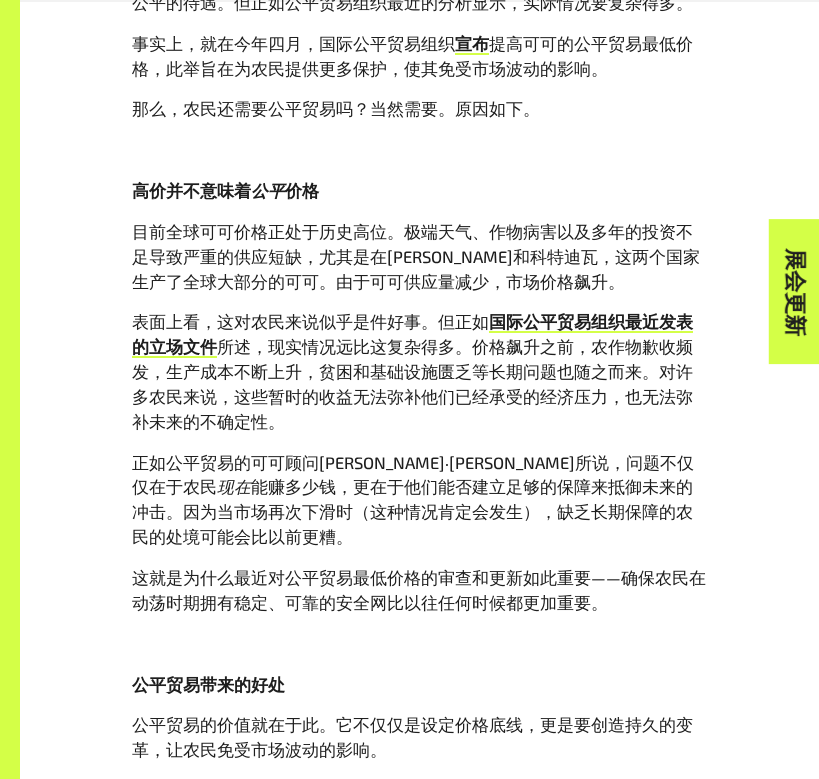 scroll, scrollTop: 960, scrollLeft: 0, axis: vertical 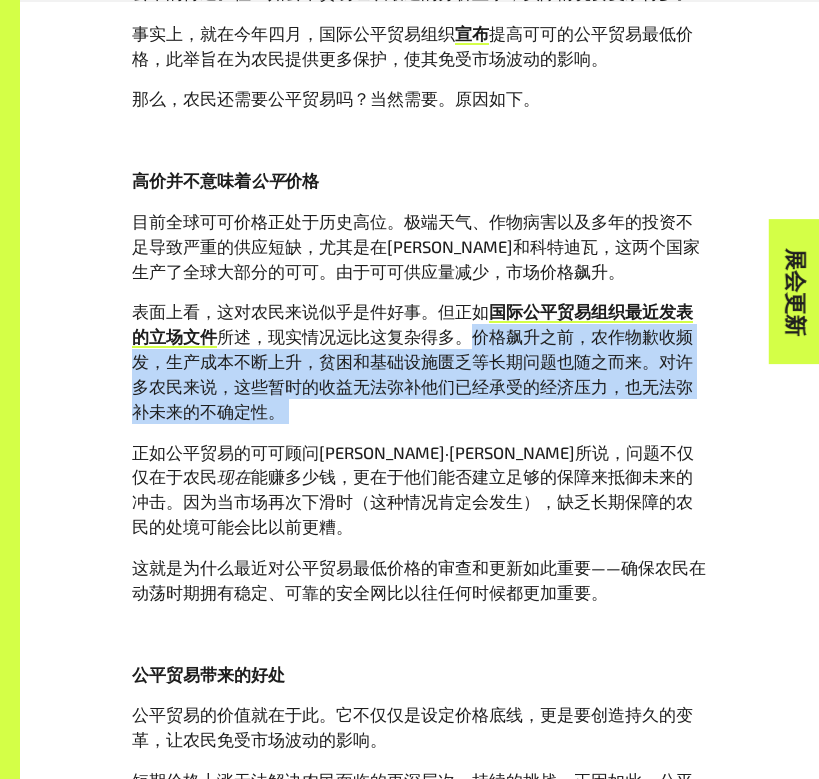 drag, startPoint x: 224, startPoint y: 418, endPoint x: 442, endPoint y: 340, distance: 231.53401 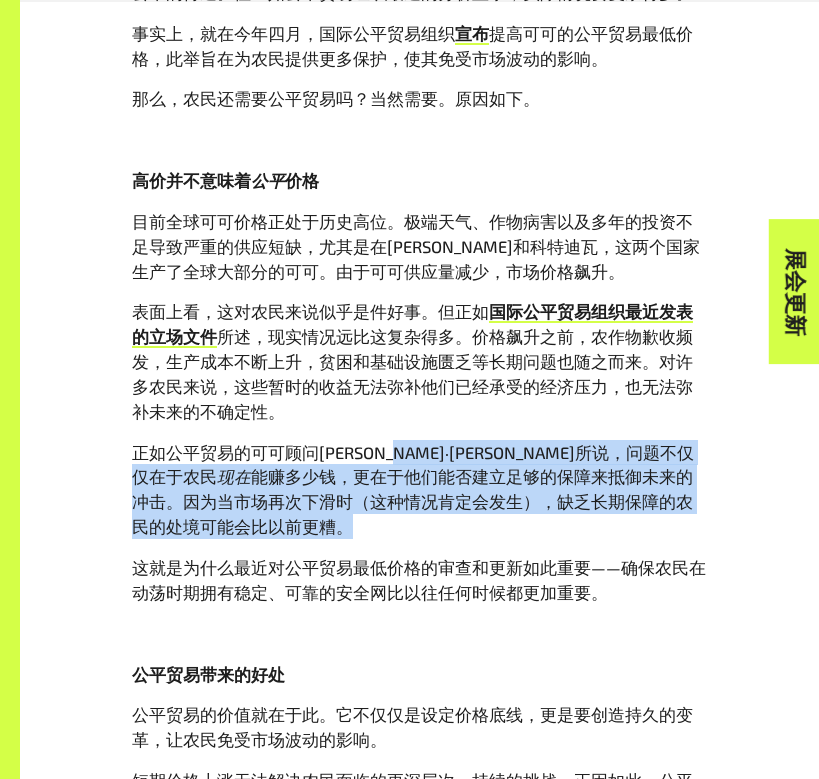 drag, startPoint x: 431, startPoint y: 453, endPoint x: 685, endPoint y: 503, distance: 258.87448 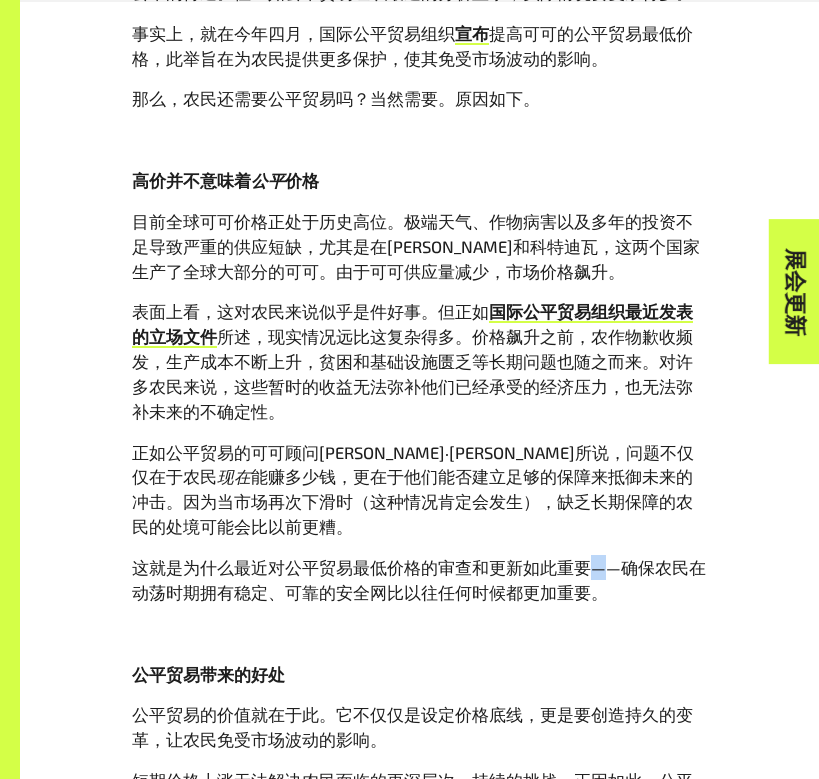 drag, startPoint x: 580, startPoint y: 545, endPoint x: 603, endPoint y: 549, distance: 23.345236 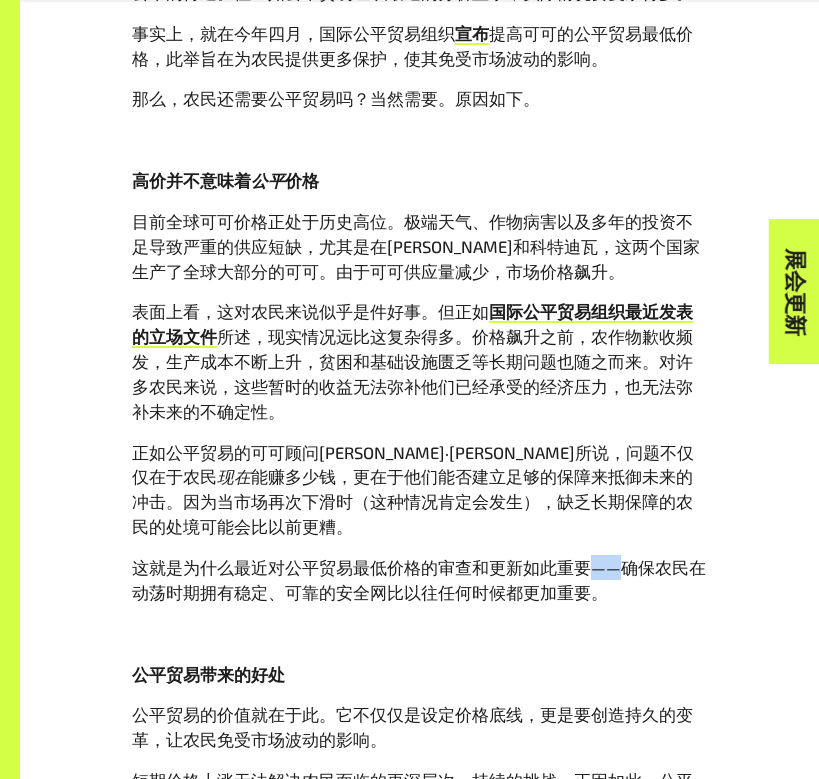 click on "这就是为什么最近对公平贸易最低价格的审查和更新如此重要——确保农民在动荡时期拥有稳定、可靠的安全网比以往任何时候都更加重要。" at bounding box center (419, 579) 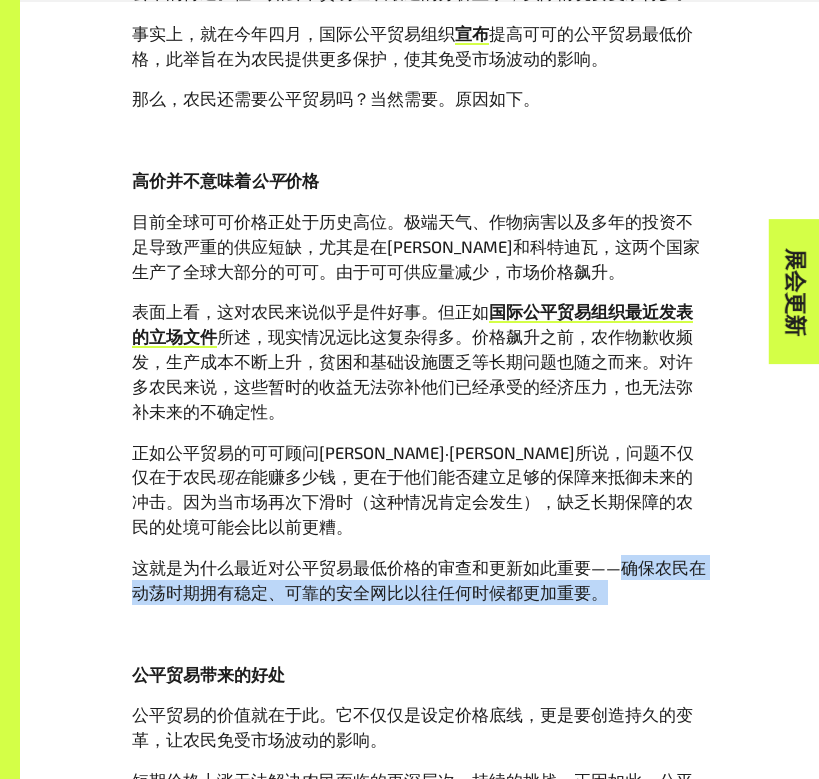 drag, startPoint x: 610, startPoint y: 542, endPoint x: 589, endPoint y: 572, distance: 36.619667 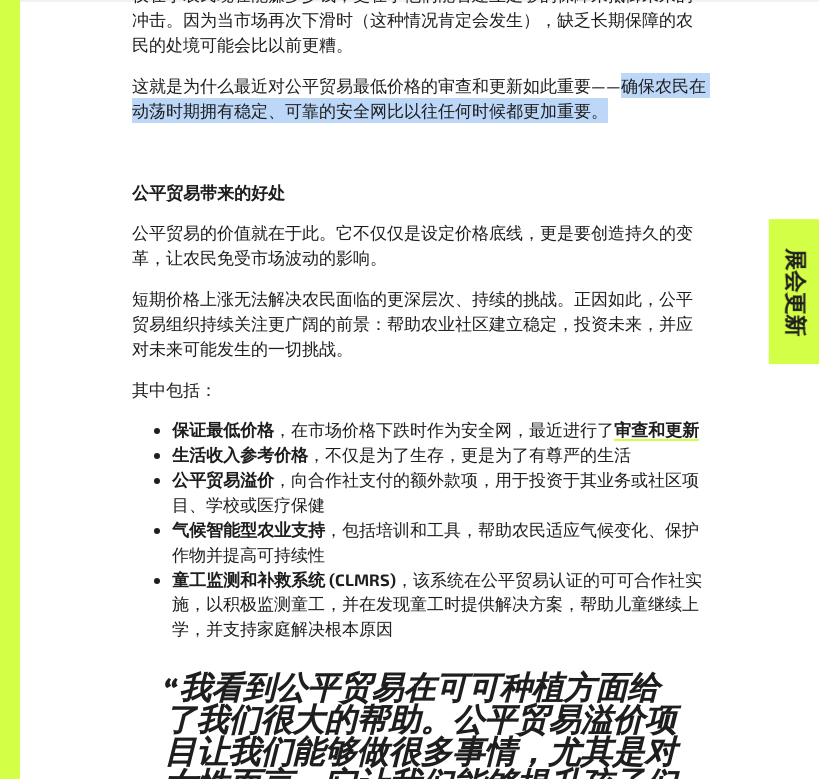 scroll, scrollTop: 1446, scrollLeft: 0, axis: vertical 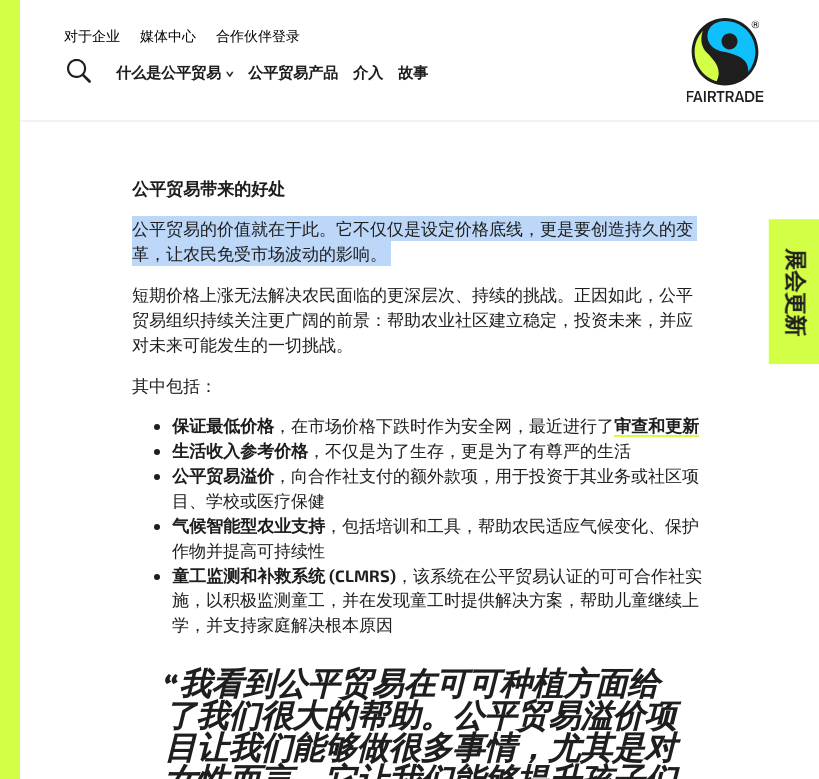 drag, startPoint x: 132, startPoint y: 204, endPoint x: 397, endPoint y: 235, distance: 266.80704 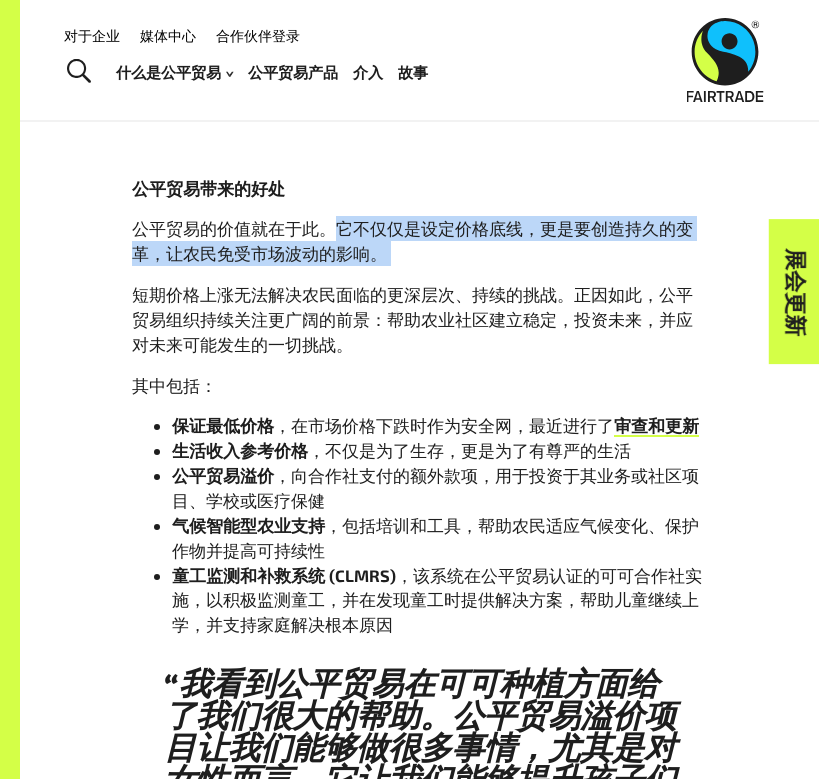 drag, startPoint x: 333, startPoint y: 206, endPoint x: 385, endPoint y: 226, distance: 55.713554 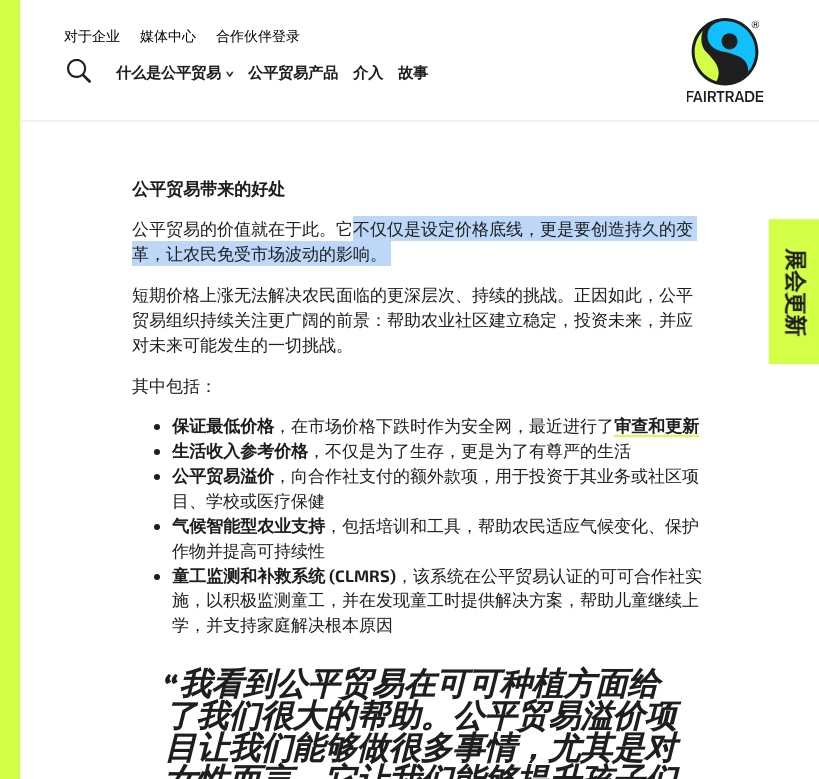 drag, startPoint x: 347, startPoint y: 206, endPoint x: 398, endPoint y: 227, distance: 55.154327 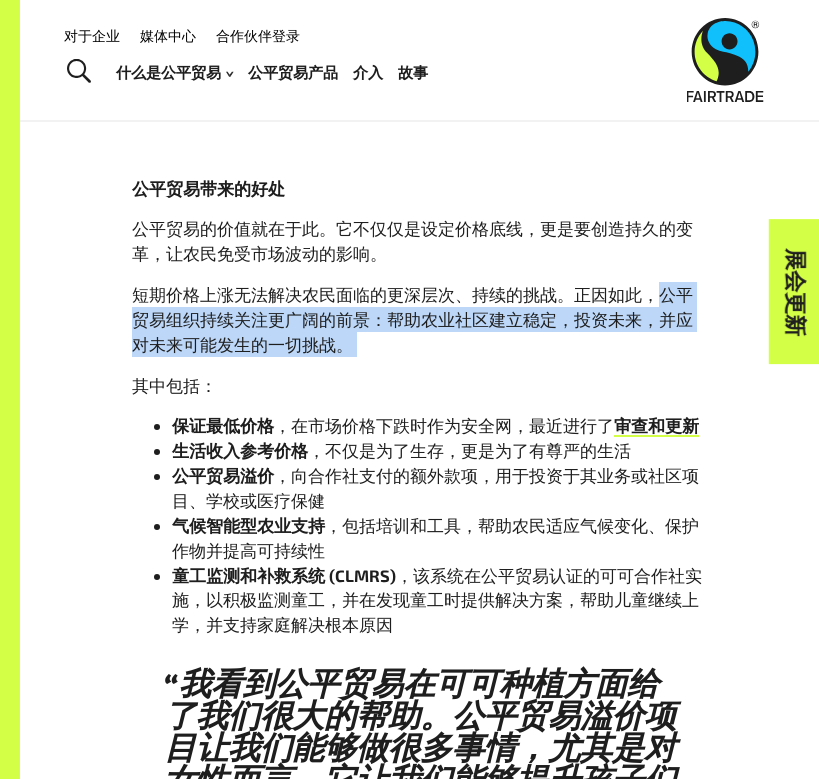 drag, startPoint x: 644, startPoint y: 269, endPoint x: 516, endPoint y: 315, distance: 136.01471 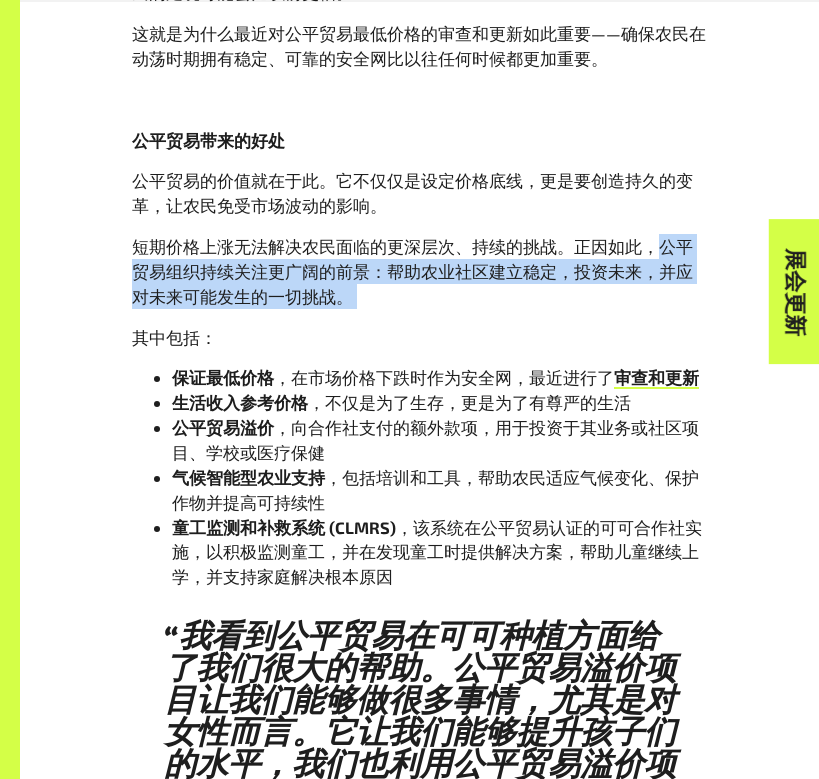 scroll, scrollTop: 1497, scrollLeft: 0, axis: vertical 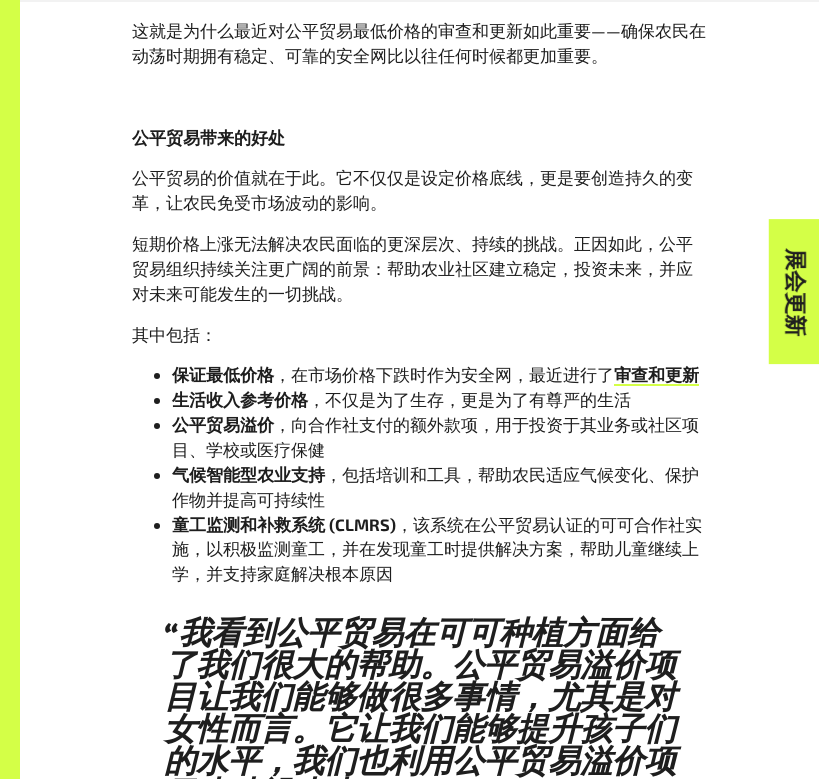 click on "其中包括：" at bounding box center (174, 334) 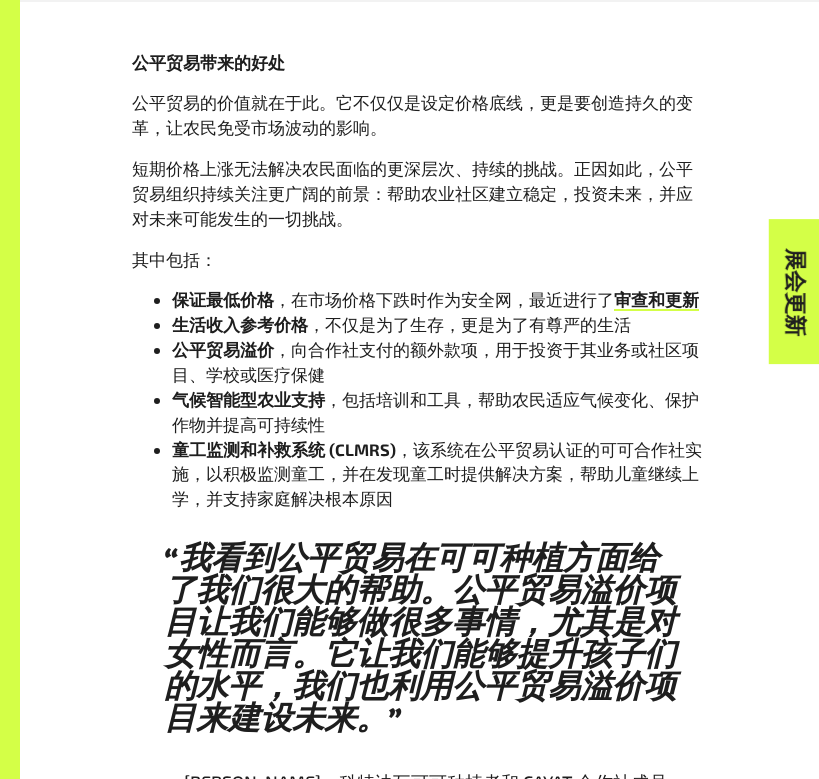 scroll, scrollTop: 1576, scrollLeft: 0, axis: vertical 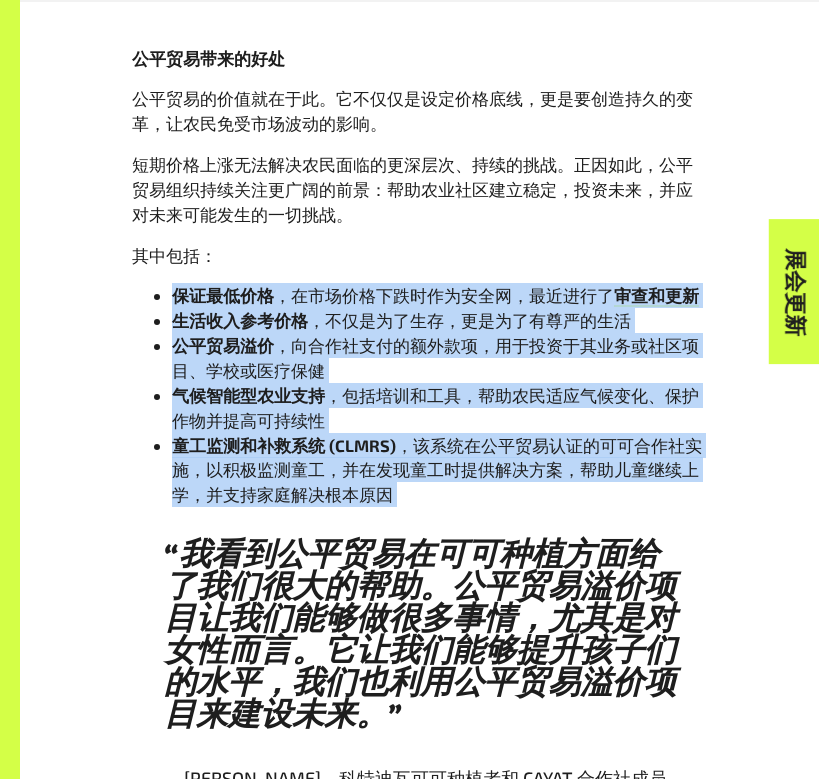 drag, startPoint x: 168, startPoint y: 266, endPoint x: 391, endPoint y: 466, distance: 299.548 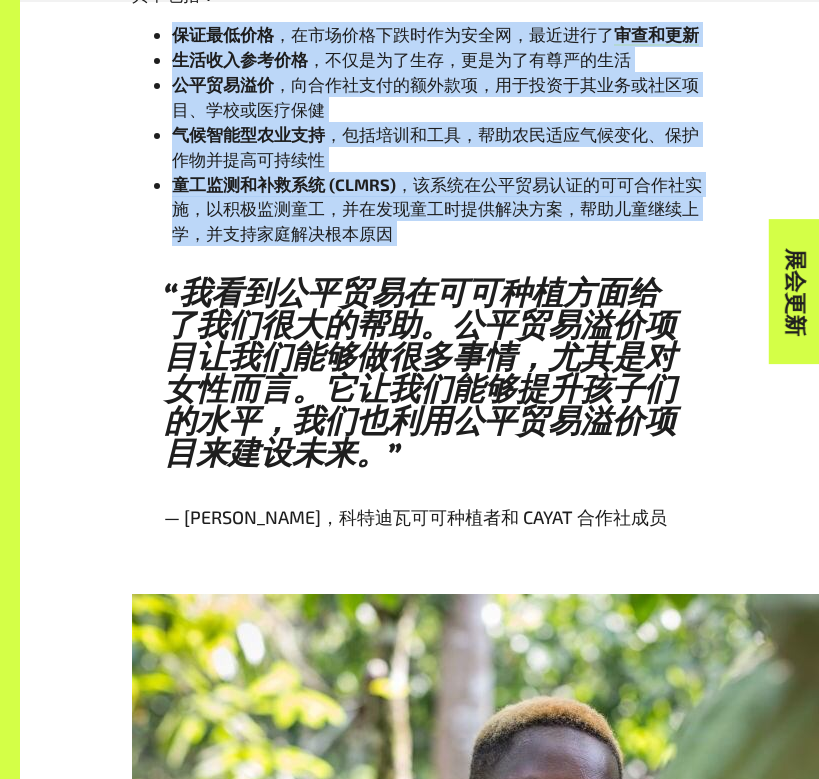 scroll, scrollTop: 1846, scrollLeft: 0, axis: vertical 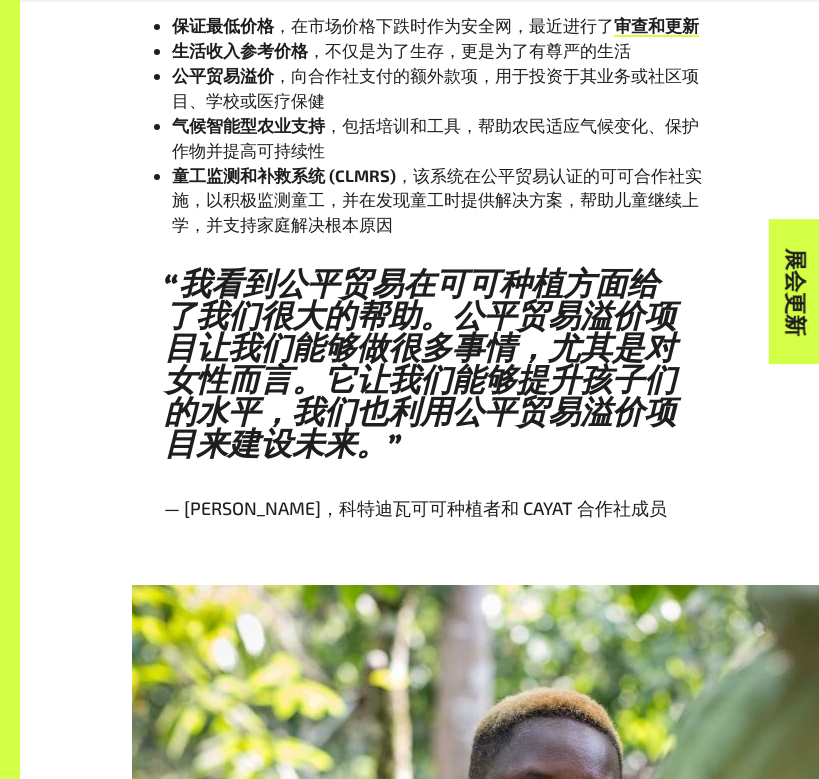 click on "我看到公平贸易在可可种植方面给了我们很大的帮助。公平贸易溢价项目让我们能够做很多事情，尤其是对女性而言。它让我们能够提升孩子们的水平，我们也利用公平贸易溢价项目来建设未来。" at bounding box center [420, 365] 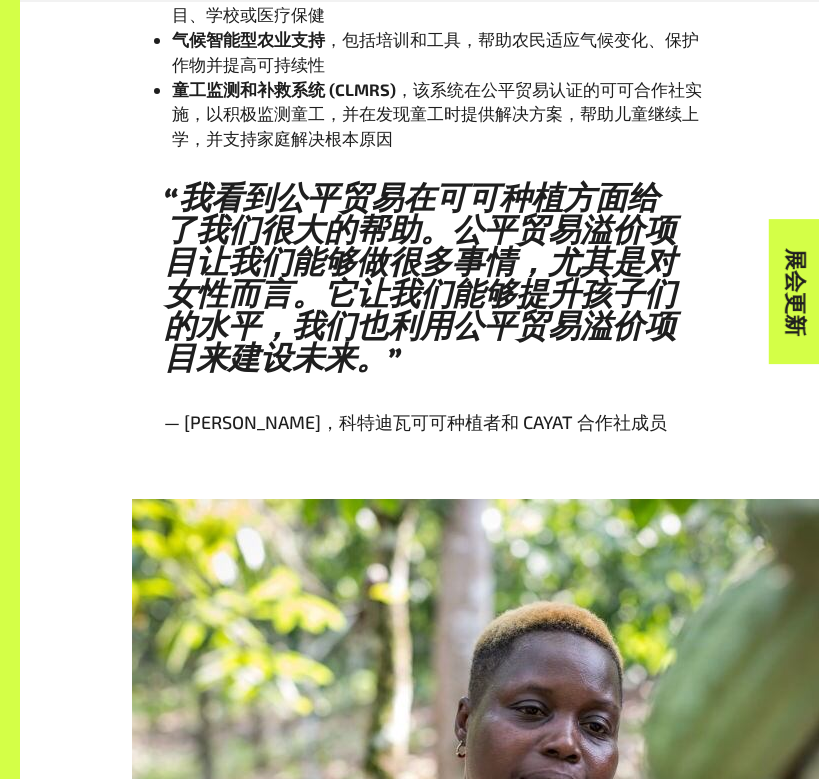 scroll, scrollTop: 1933, scrollLeft: 0, axis: vertical 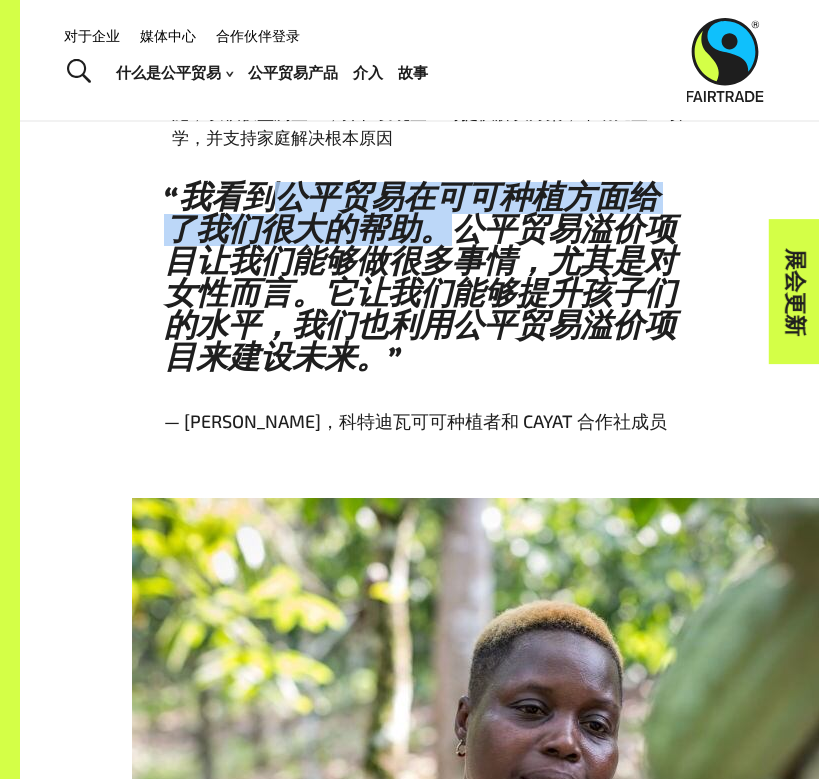 drag, startPoint x: 282, startPoint y: 161, endPoint x: 440, endPoint y: 206, distance: 164.2833 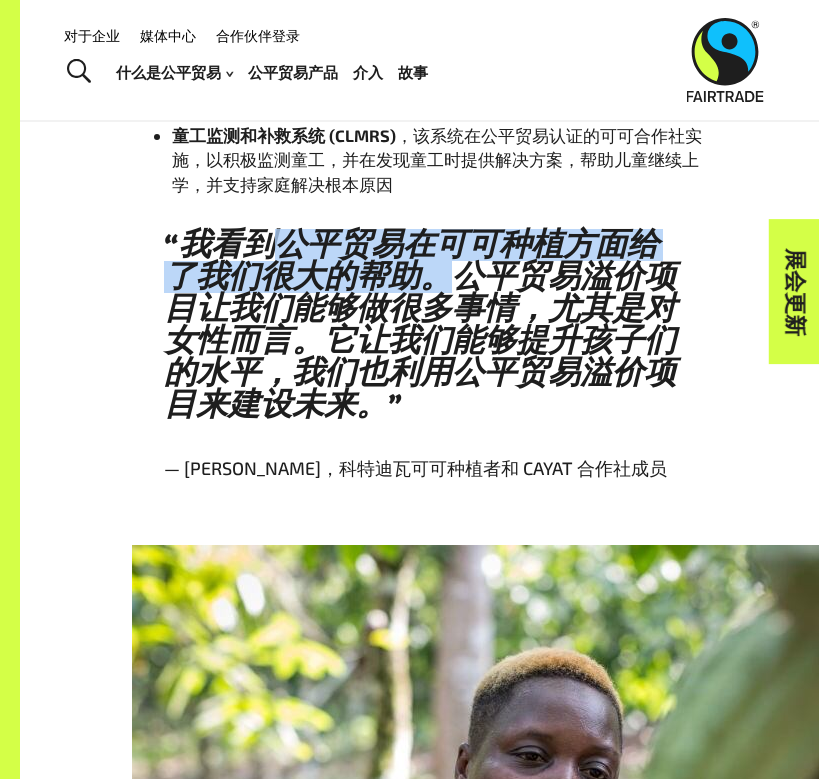 scroll, scrollTop: 1856, scrollLeft: 0, axis: vertical 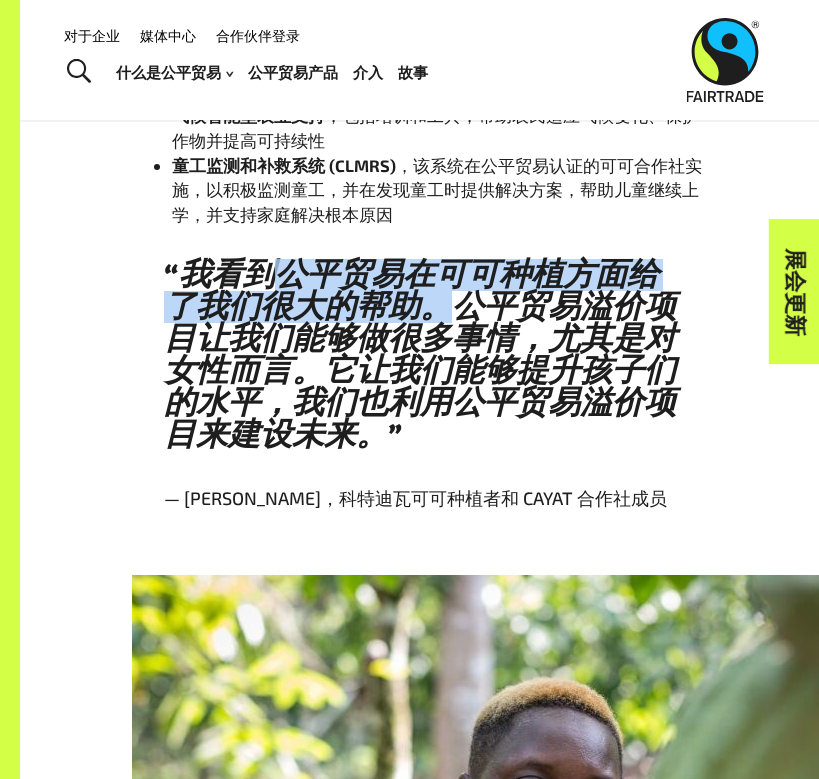 copy on "公平贸易在可可种植方面给了我们很大的帮助。" 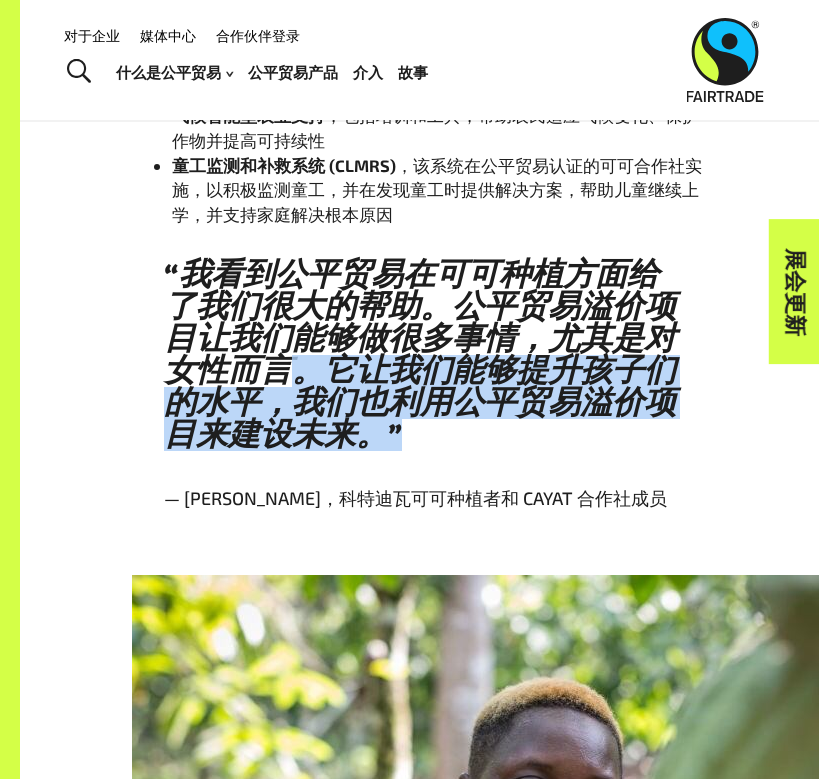 drag, startPoint x: 306, startPoint y: 363, endPoint x: 390, endPoint y: 405, distance: 93.914856 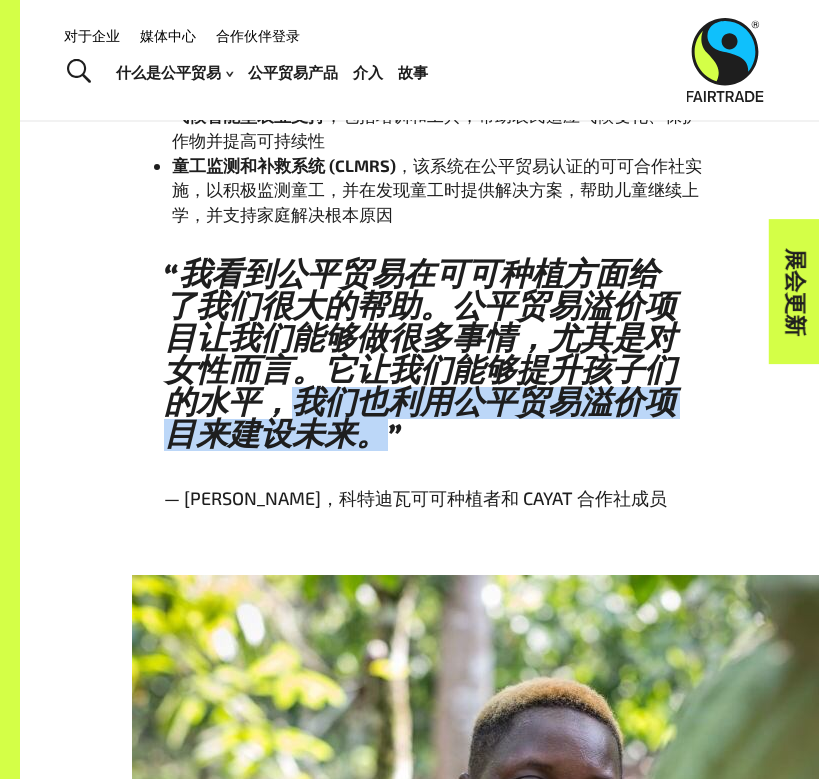 drag, startPoint x: 298, startPoint y: 377, endPoint x: 380, endPoint y: 410, distance: 88.391174 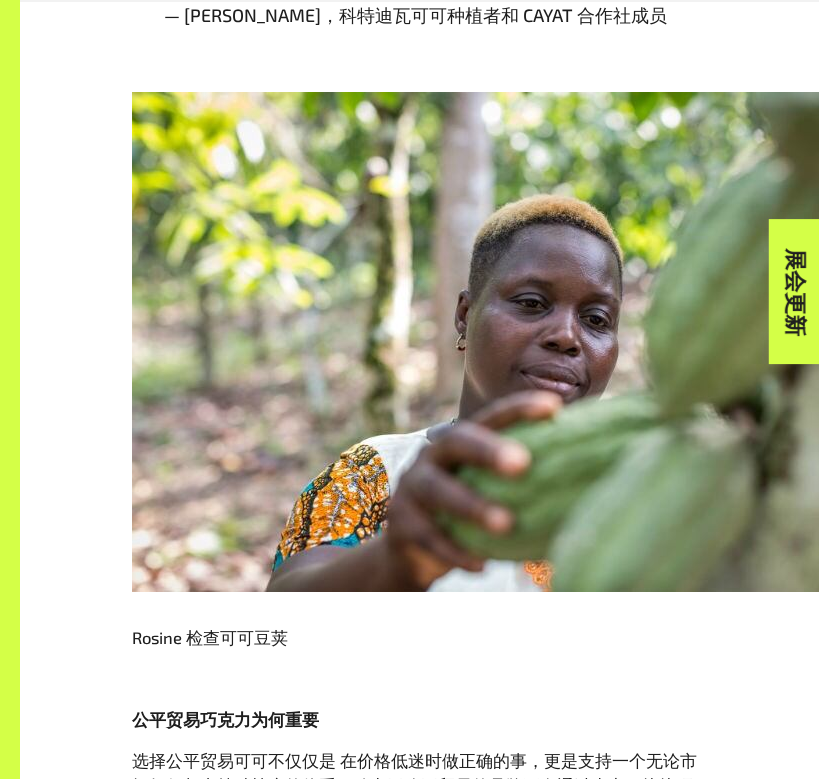 scroll, scrollTop: 2637, scrollLeft: 0, axis: vertical 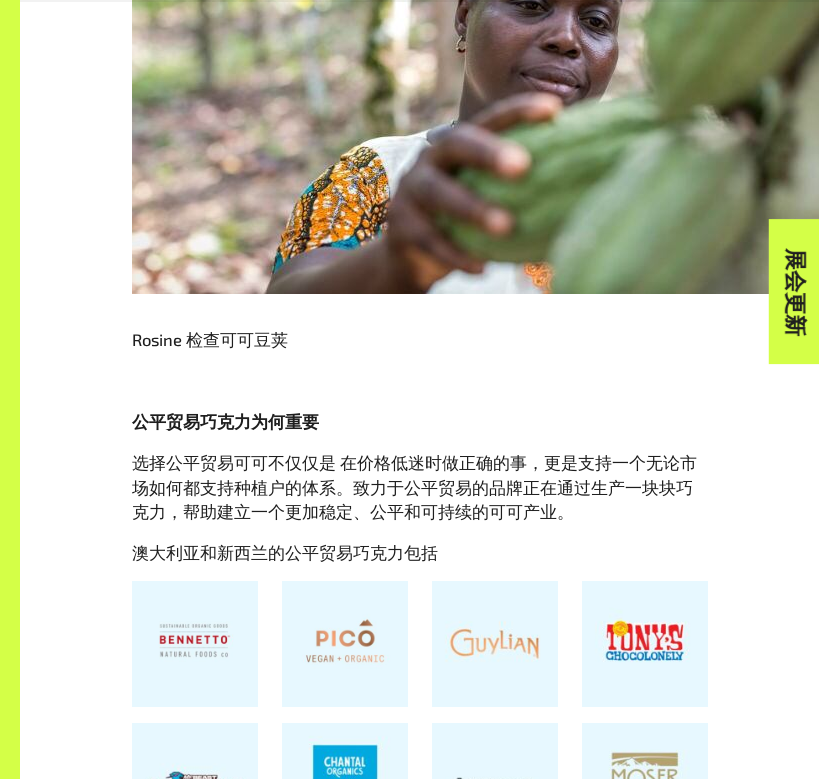 click on "公平贸易巧克力为何重要" at bounding box center [225, 421] 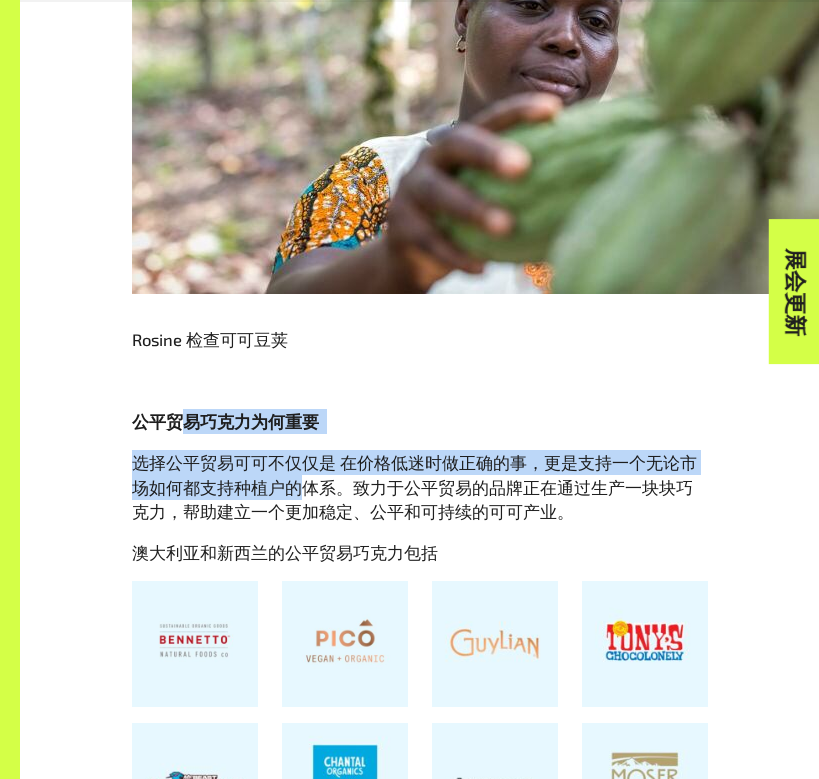 drag, startPoint x: 186, startPoint y: 395, endPoint x: 275, endPoint y: 453, distance: 106.23088 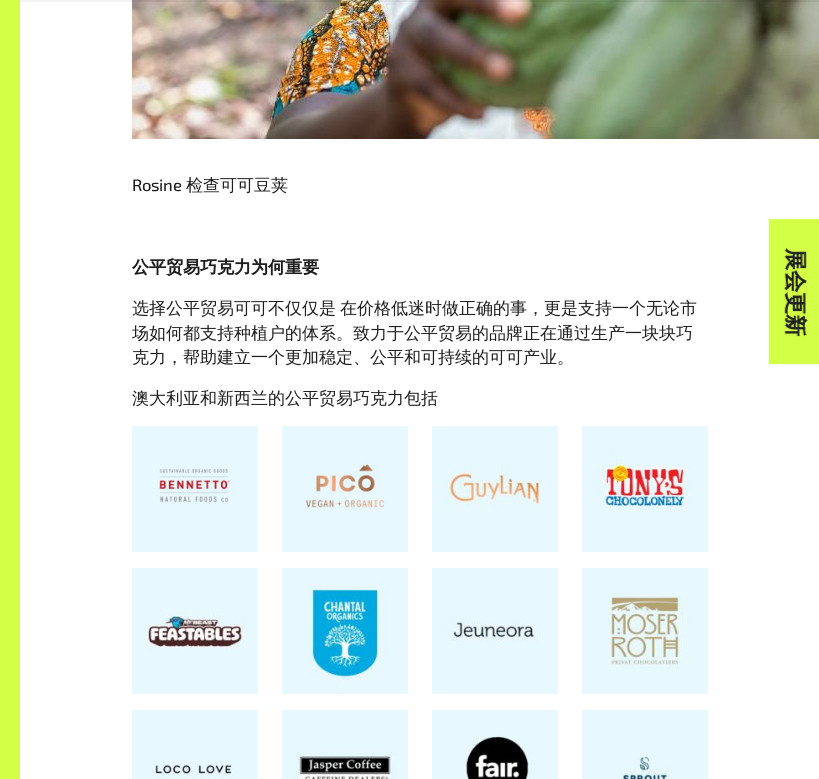 scroll, scrollTop: 2799, scrollLeft: 0, axis: vertical 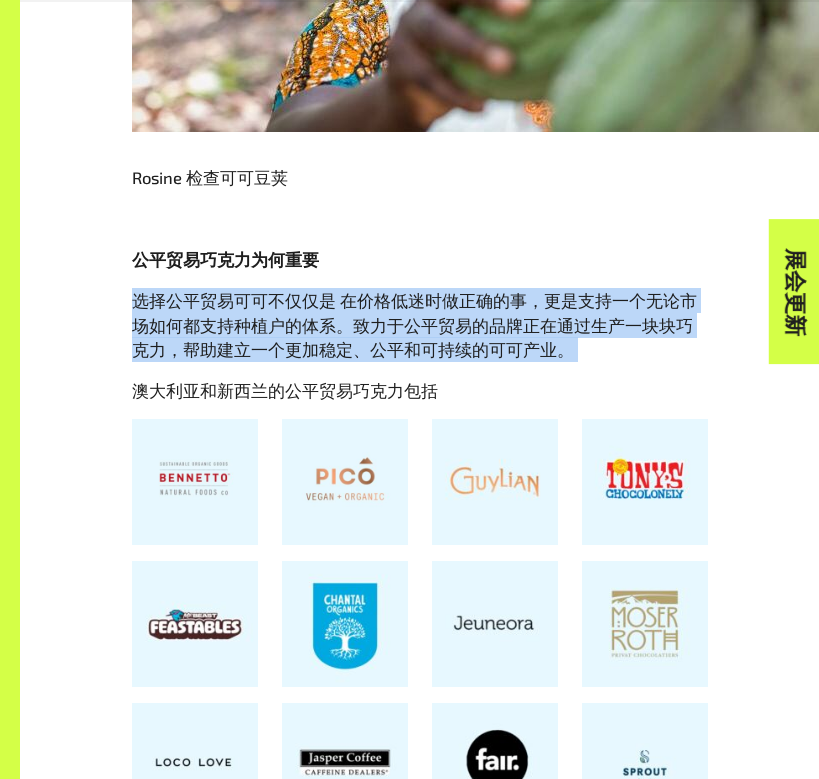 drag, startPoint x: 135, startPoint y: 275, endPoint x: 555, endPoint y: 325, distance: 422.96573 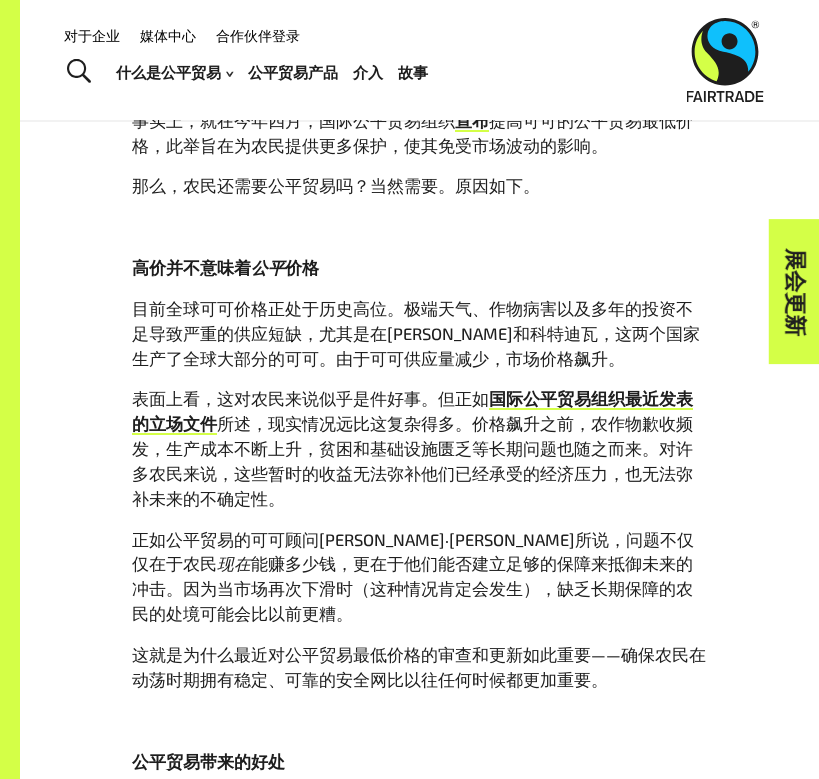 scroll, scrollTop: 0, scrollLeft: 0, axis: both 